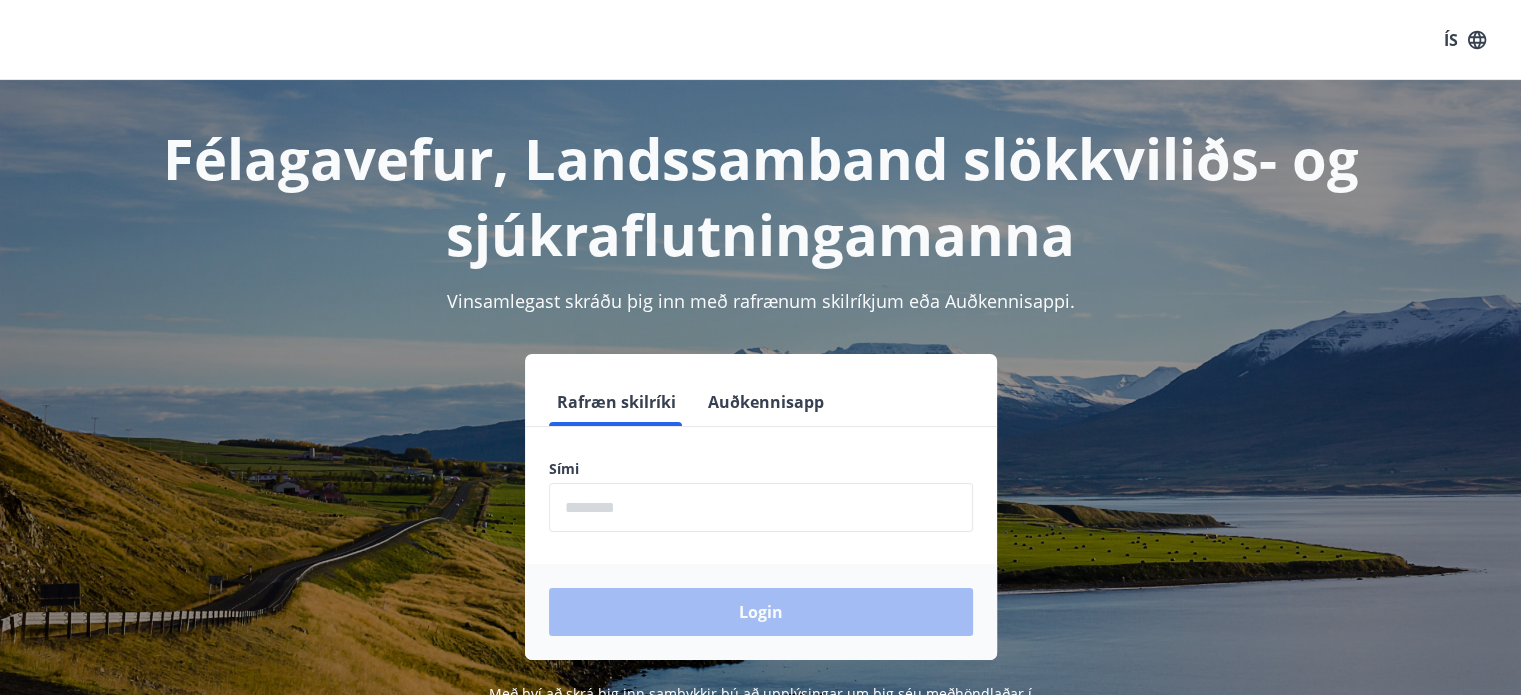 scroll, scrollTop: 124, scrollLeft: 0, axis: vertical 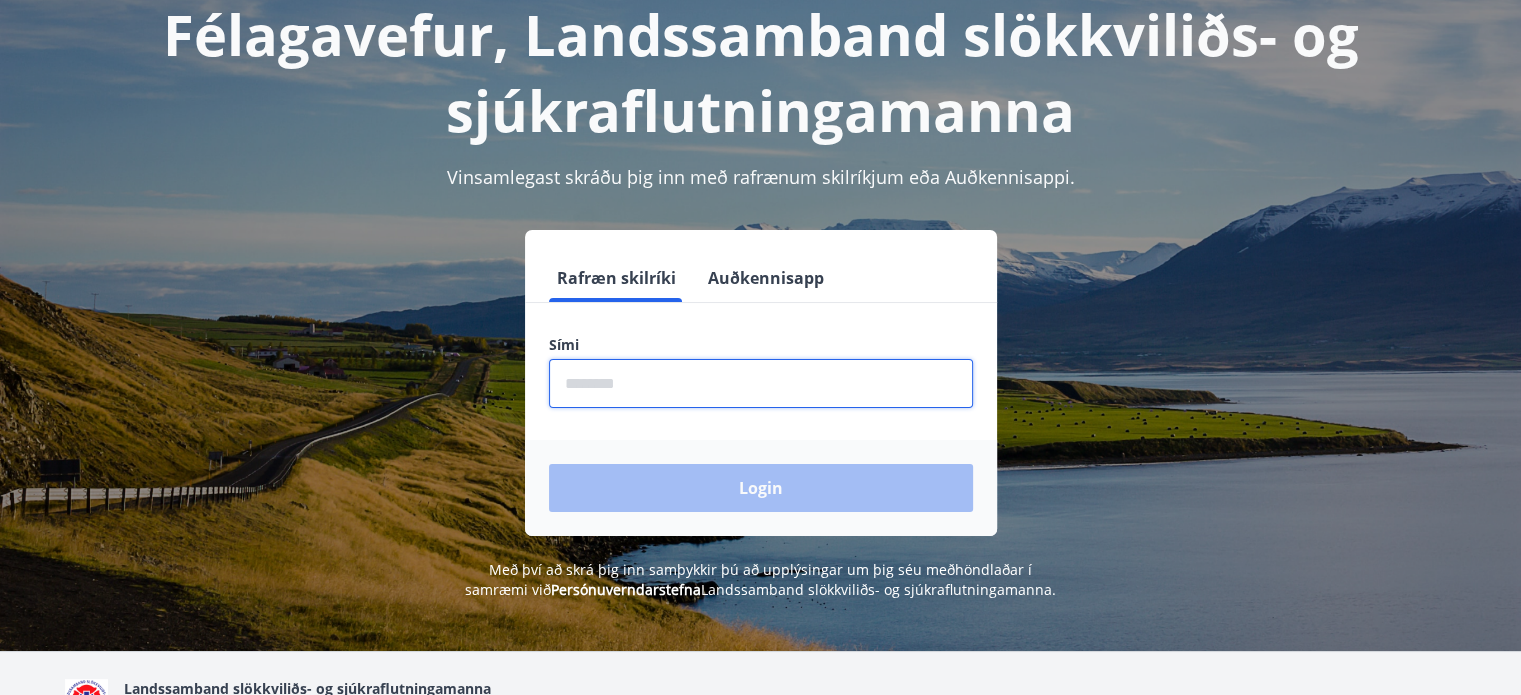 click at bounding box center (761, 383) 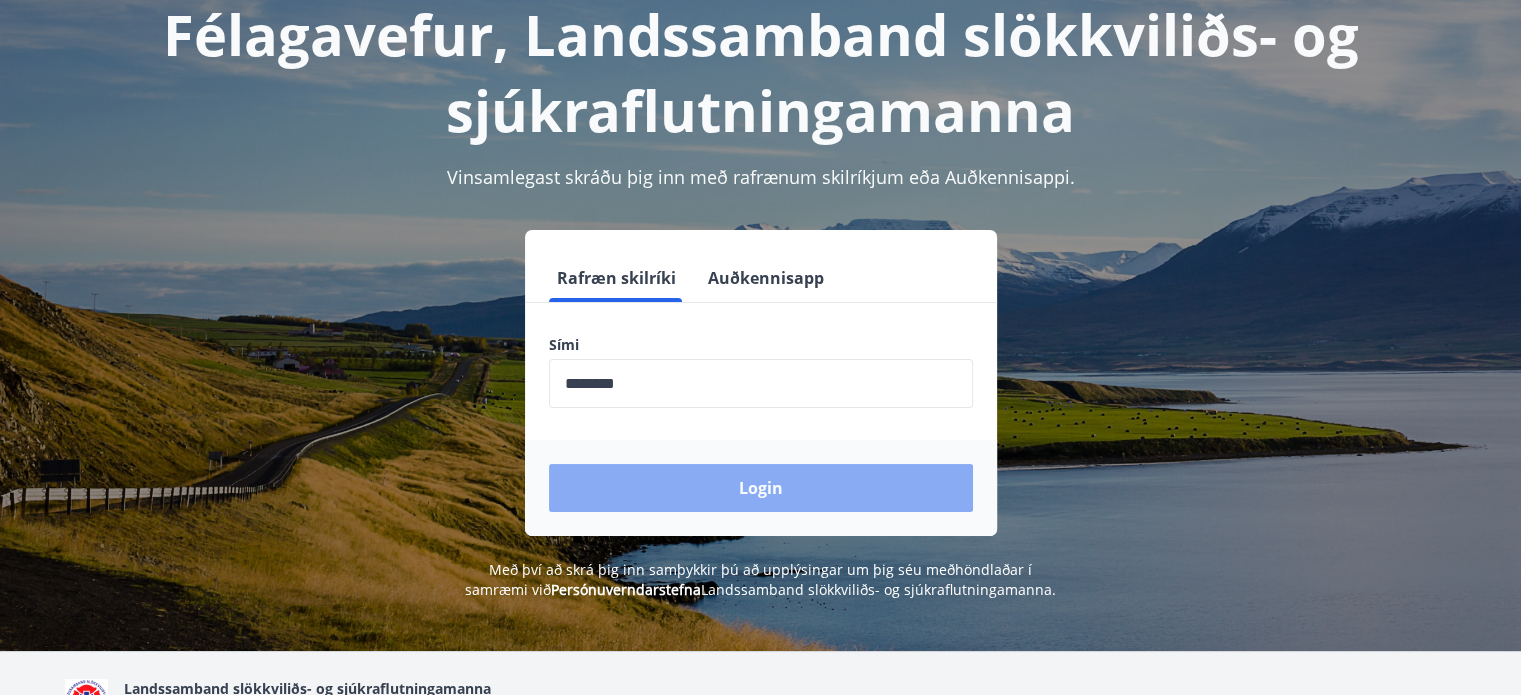 click on "Login" at bounding box center [761, 488] 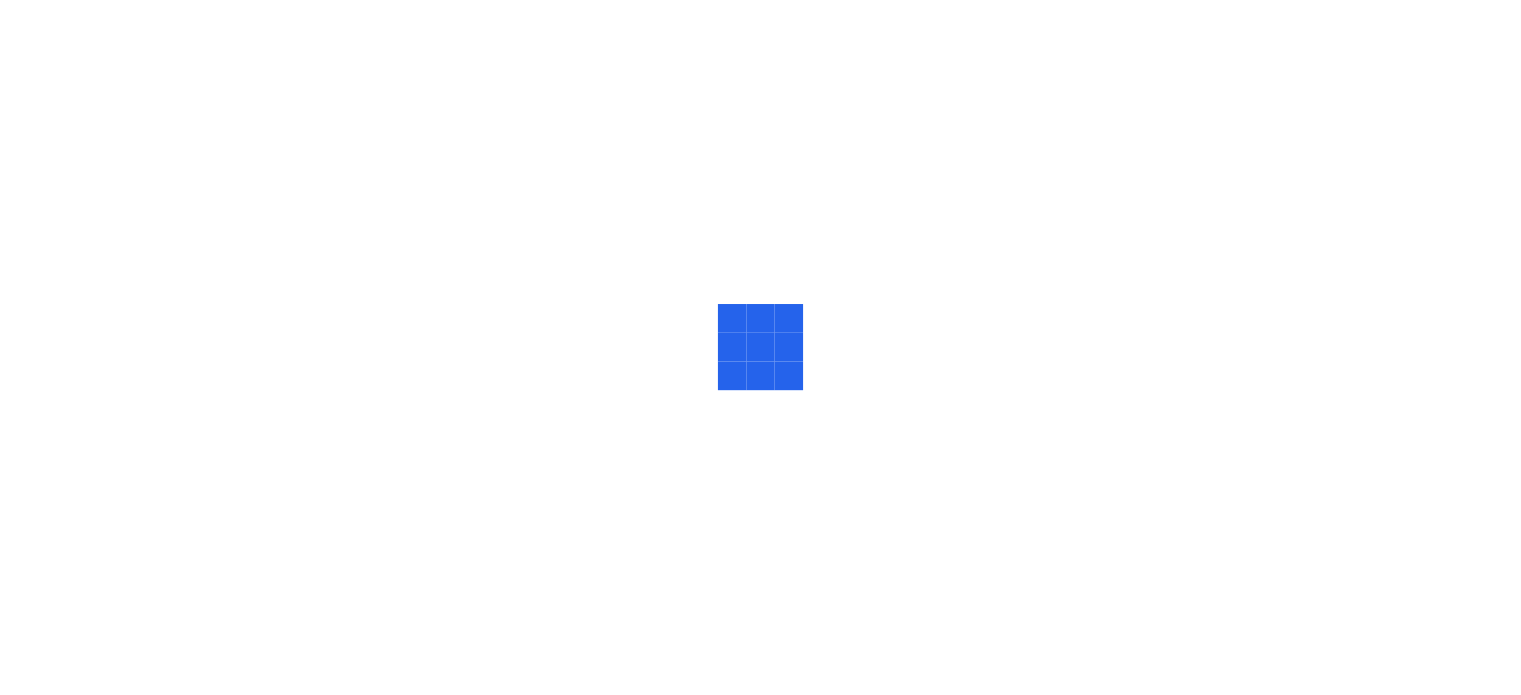 scroll, scrollTop: 0, scrollLeft: 0, axis: both 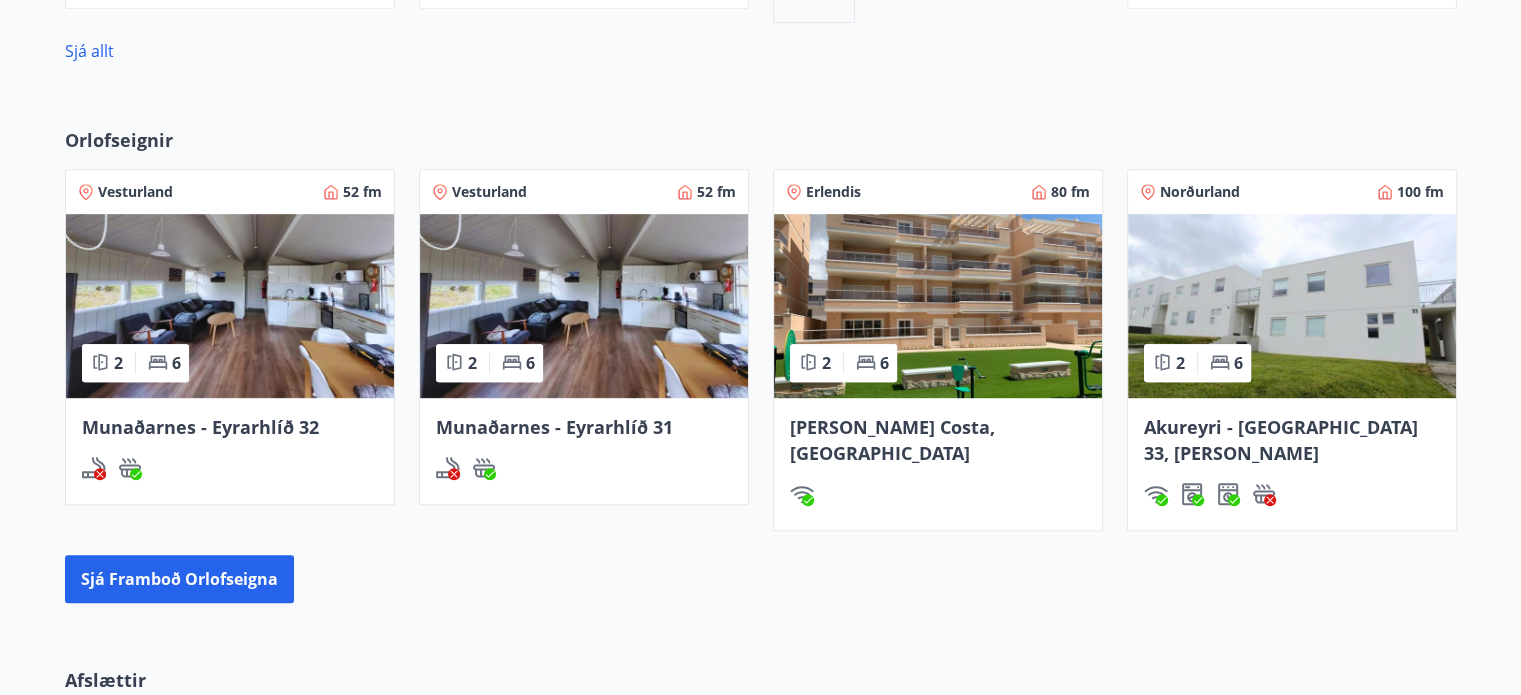click at bounding box center [1292, 306] 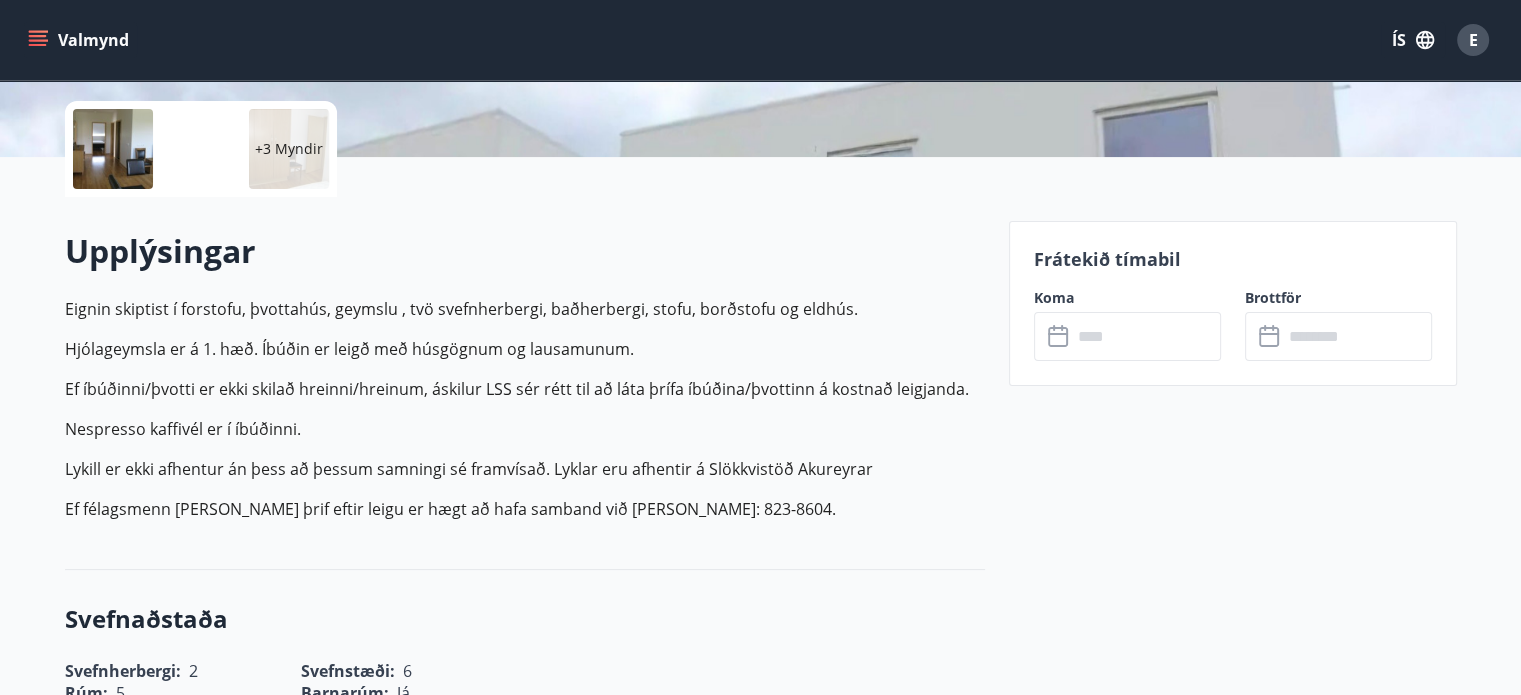 scroll, scrollTop: 440, scrollLeft: 0, axis: vertical 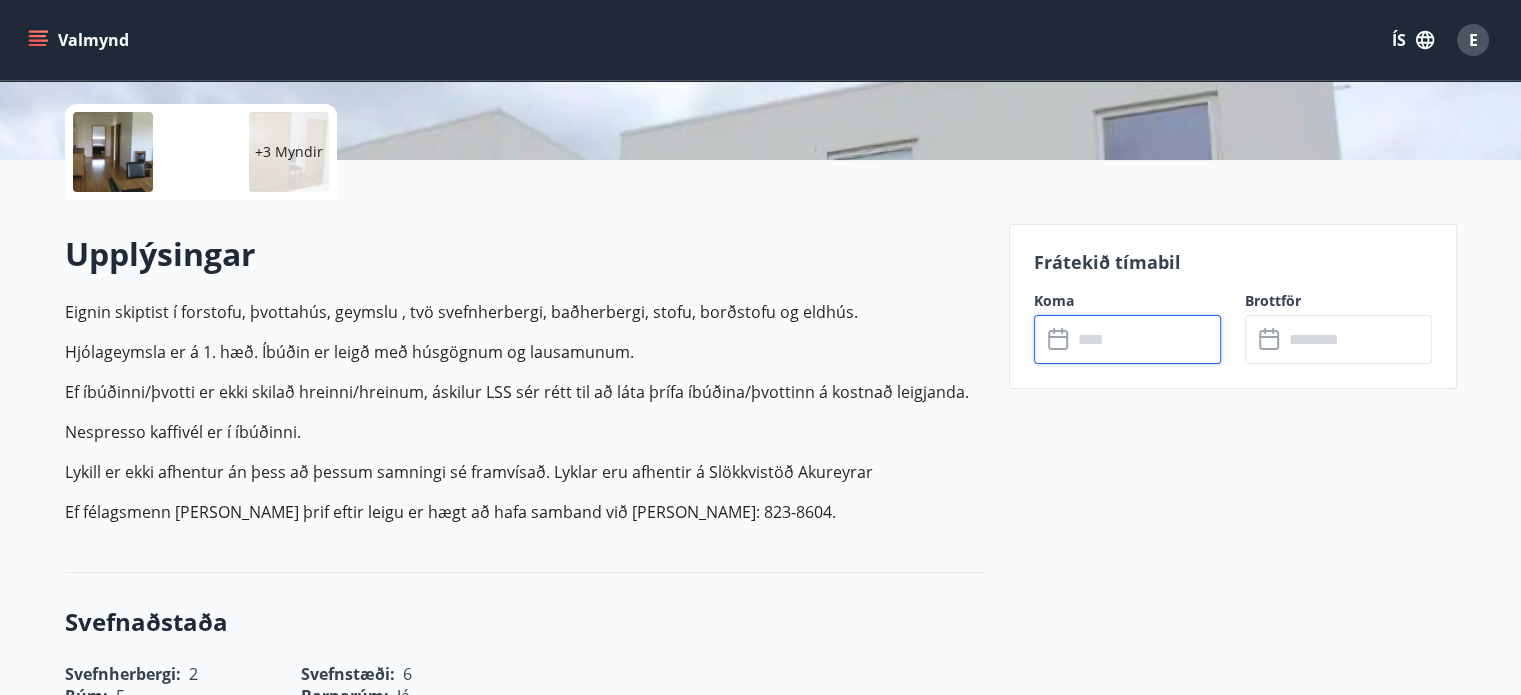 click at bounding box center (1146, 339) 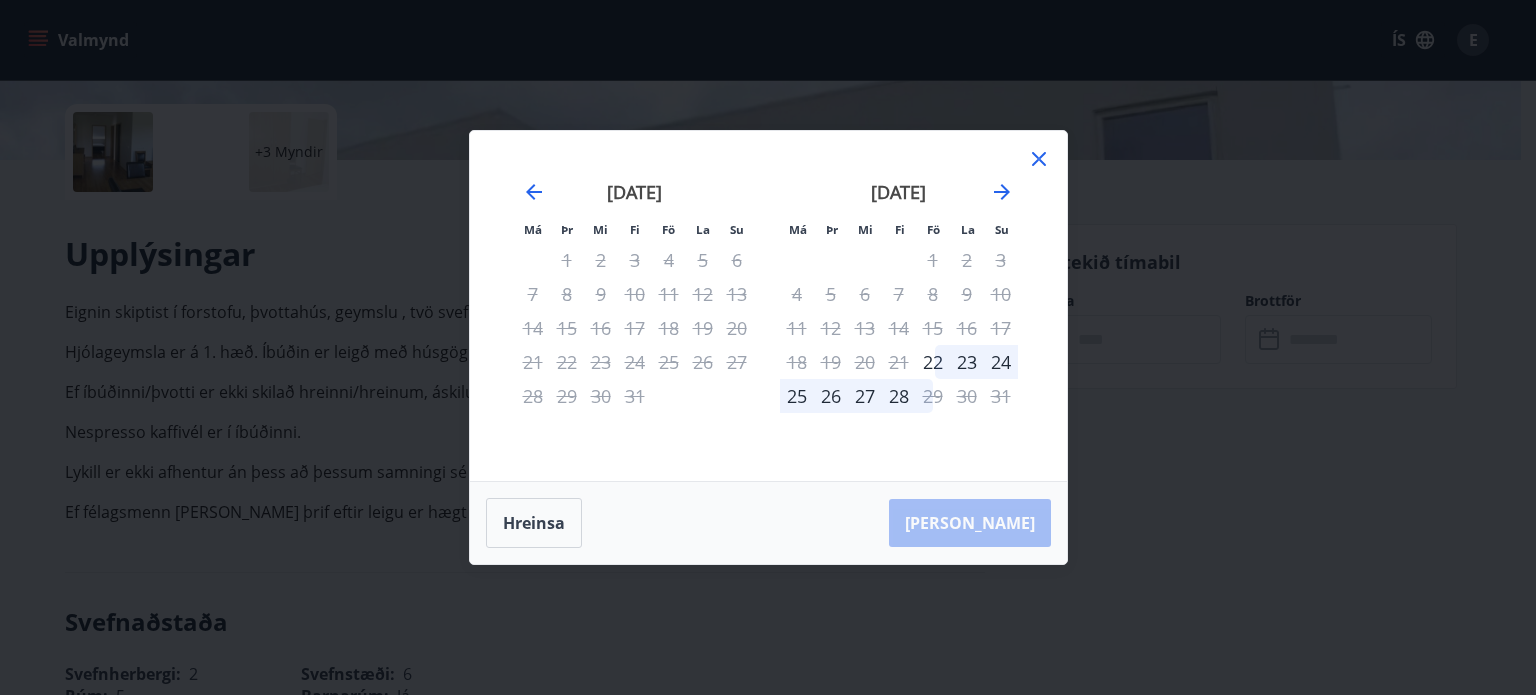 click 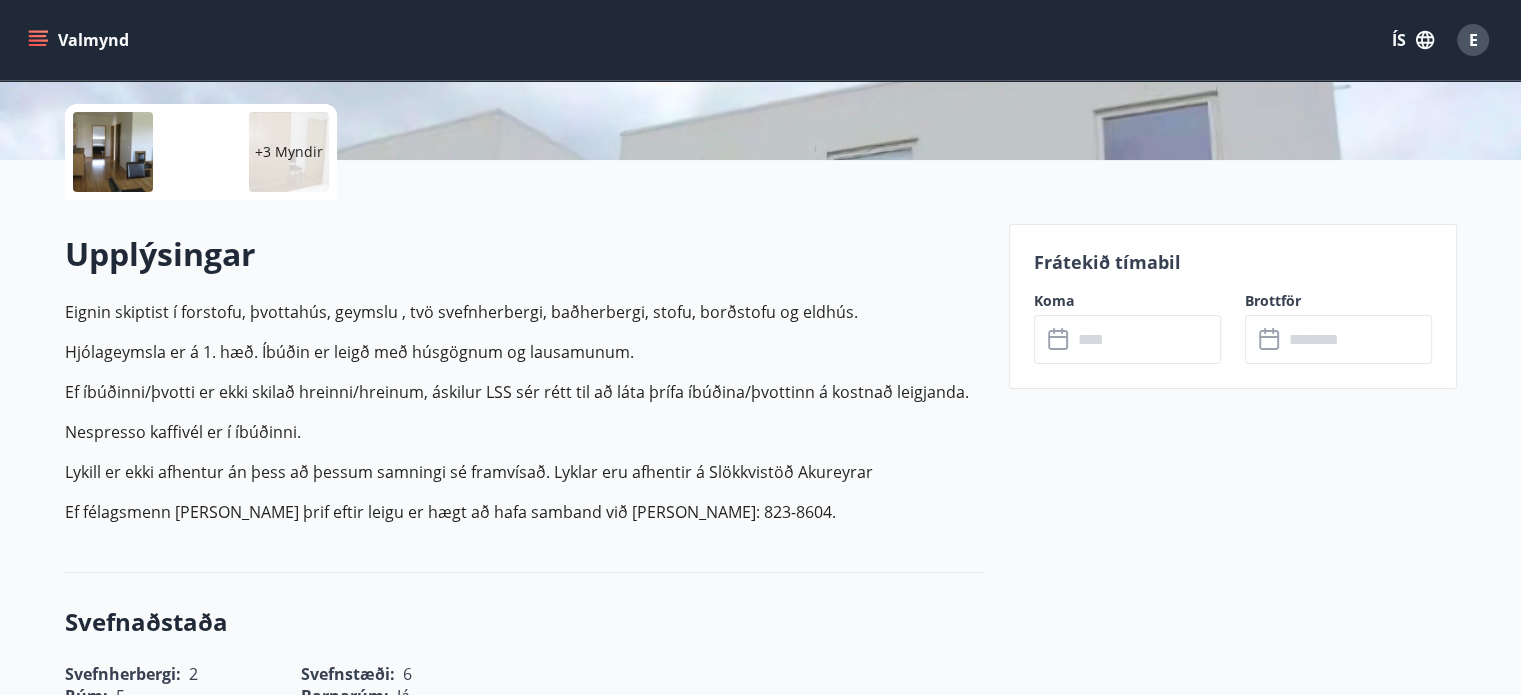click on "Eignin skiptist í forstofu, þvottahús, geymslu , tvö svefnherbergi, baðherbergi, stofu, borðstofu og eldhús.
Hjólageymsla er á 1. hæð. Íbúðin er leigð með húsgögnum og lausamunum.
Ef íbúðinni/þvotti er ekki skilað hreinni/hreinum, áskilur LSS sér rétt til að láta þrífa íbúðina/þvottinn á kostnað leigjanda.
Nespresso kaffivél er í íbúðinni.
Lykill er ekki afhentur án þess að þessum samningi sé framvísað.  Lyklar eru afhentir á Slökkvistöð Akureyrar
Ef félagsmenn vilja kaupa þrif eftir leigu er hægt að hafa samband við Árný í síma: 823-8604." at bounding box center (525, 412) 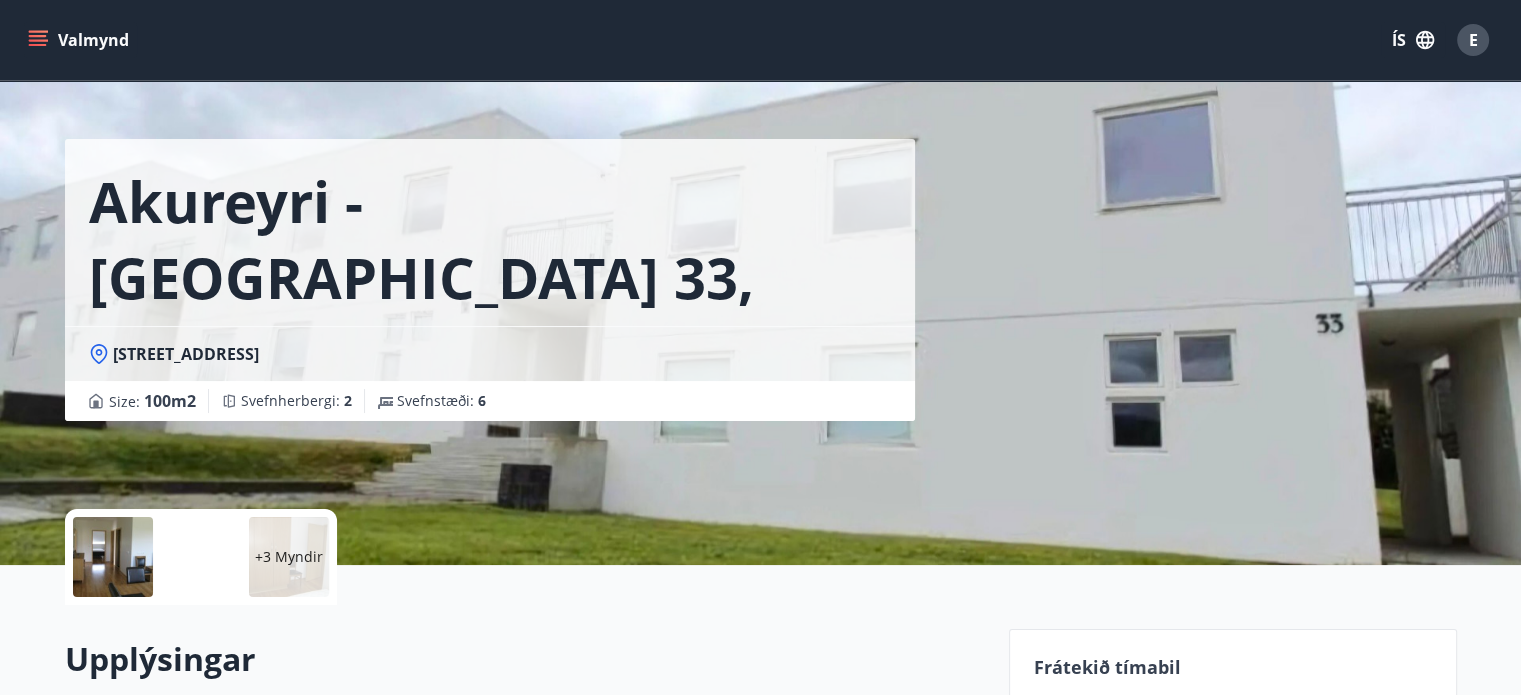 scroll, scrollTop: 0, scrollLeft: 0, axis: both 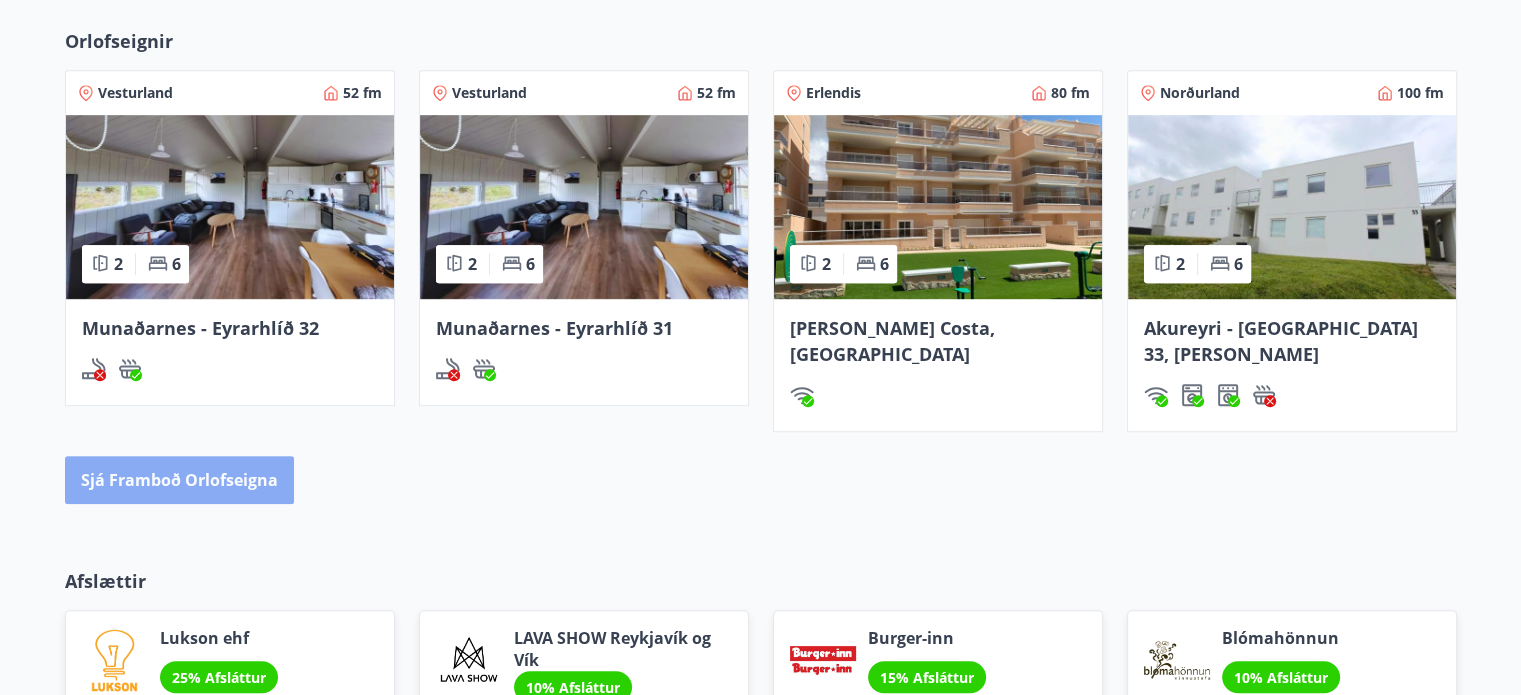 click on "Sjá framboð orlofseigna" at bounding box center [179, 480] 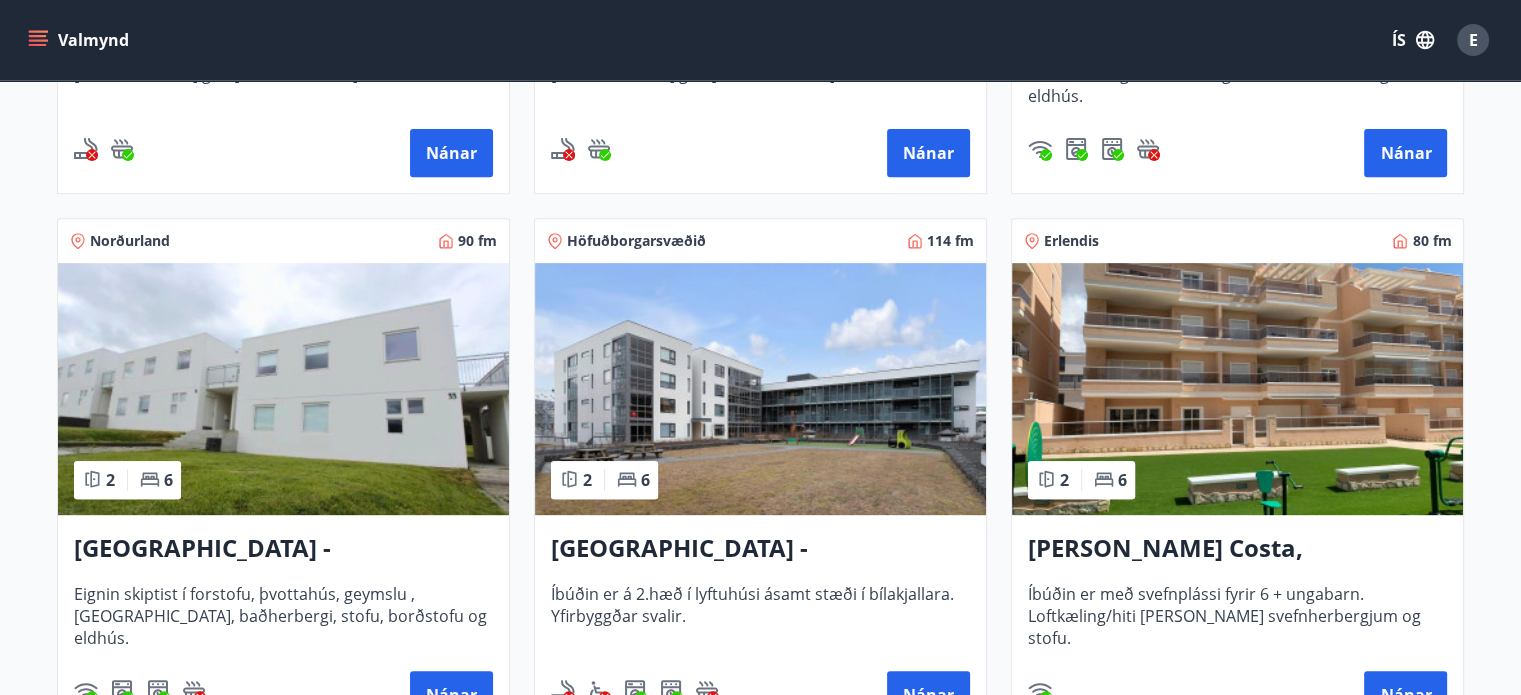 scroll, scrollTop: 787, scrollLeft: 0, axis: vertical 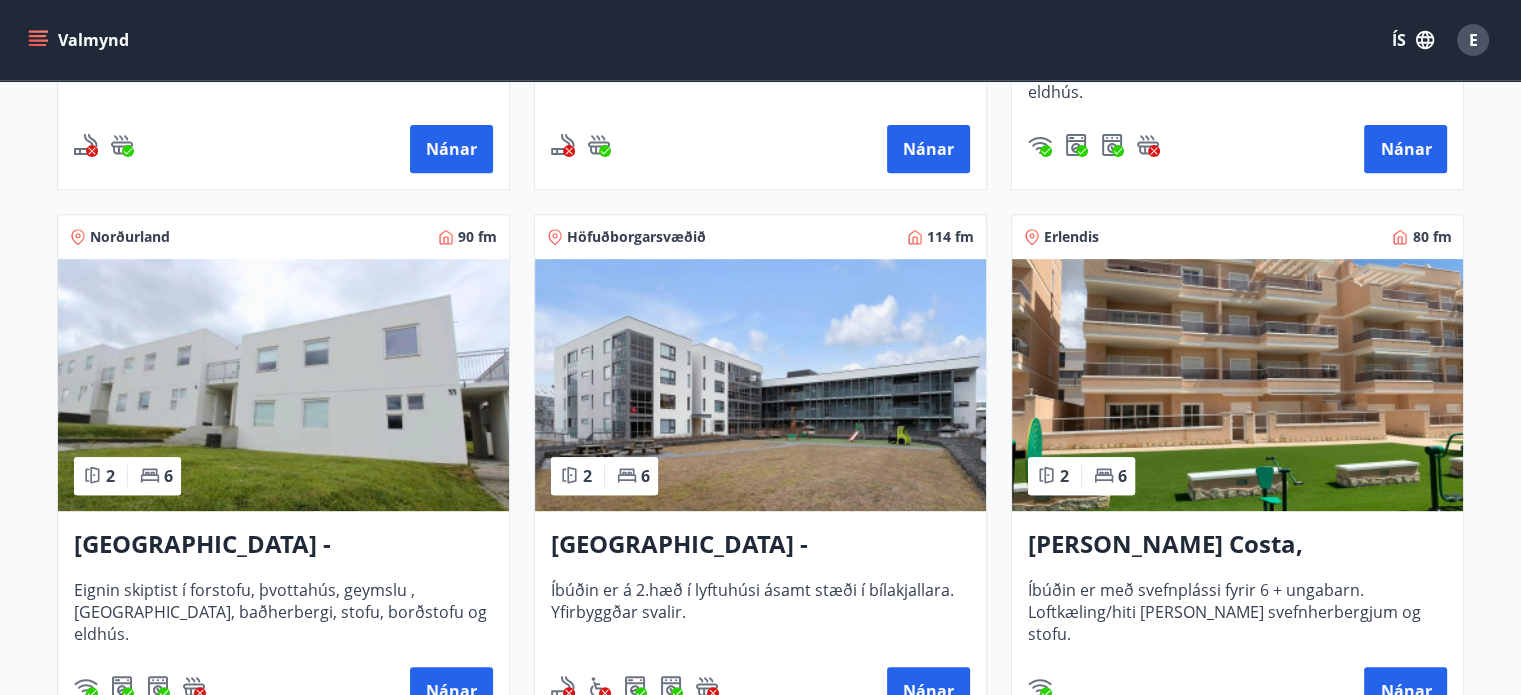click at bounding box center [283, 385] 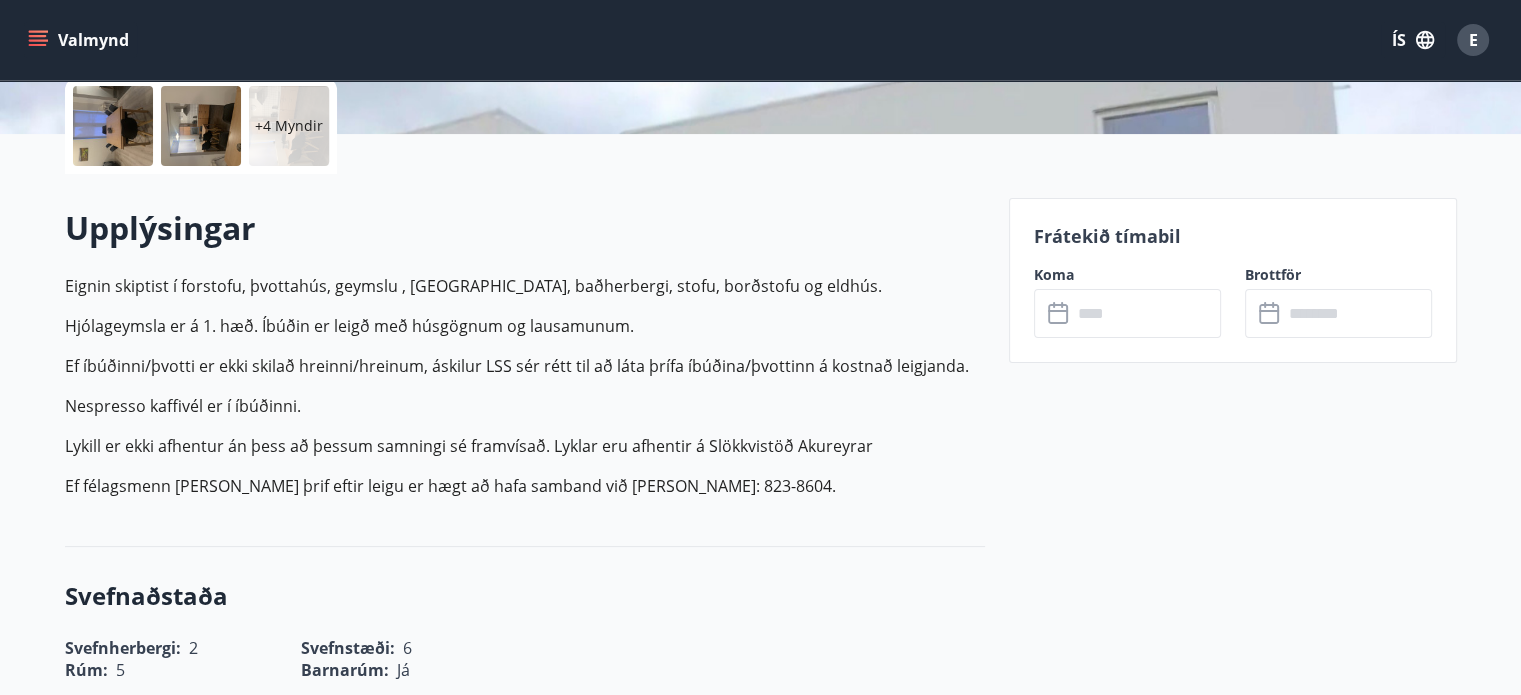 scroll, scrollTop: 468, scrollLeft: 0, axis: vertical 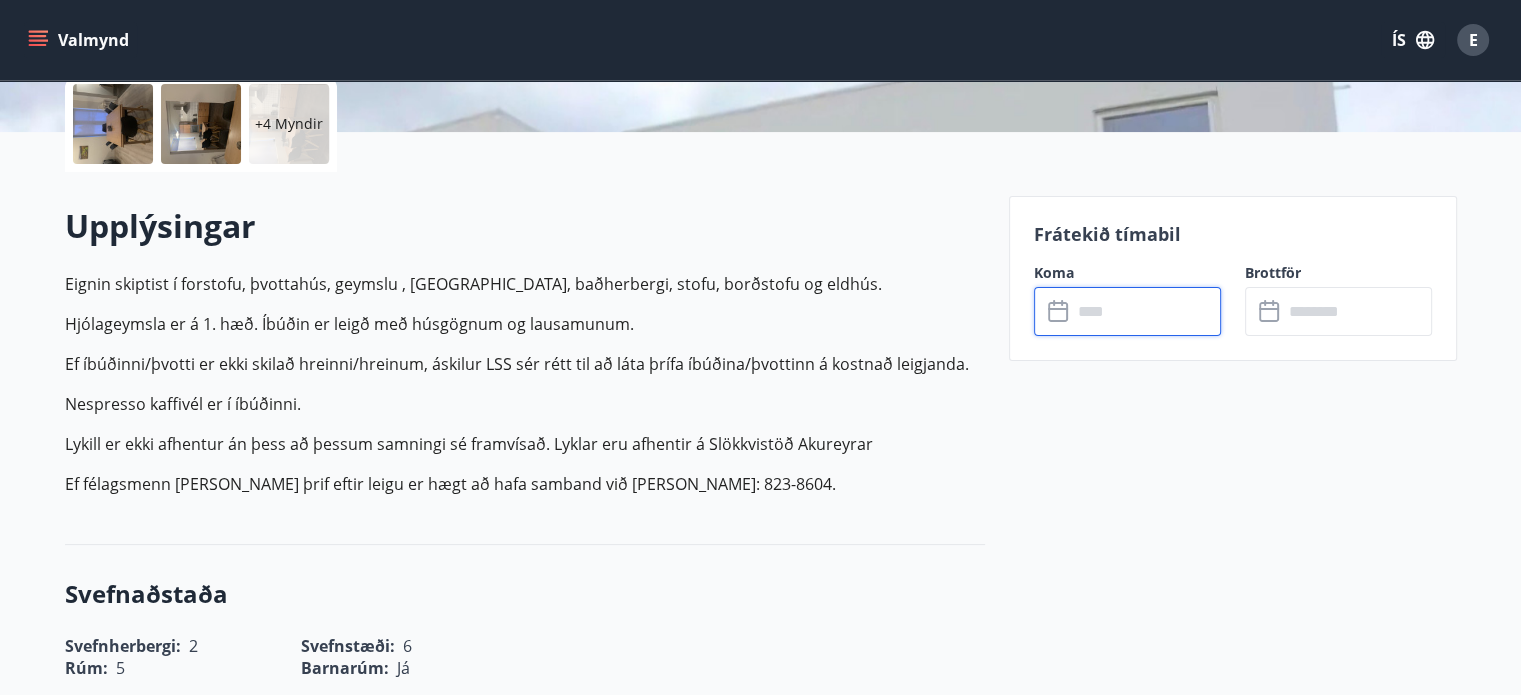 click at bounding box center (1146, 311) 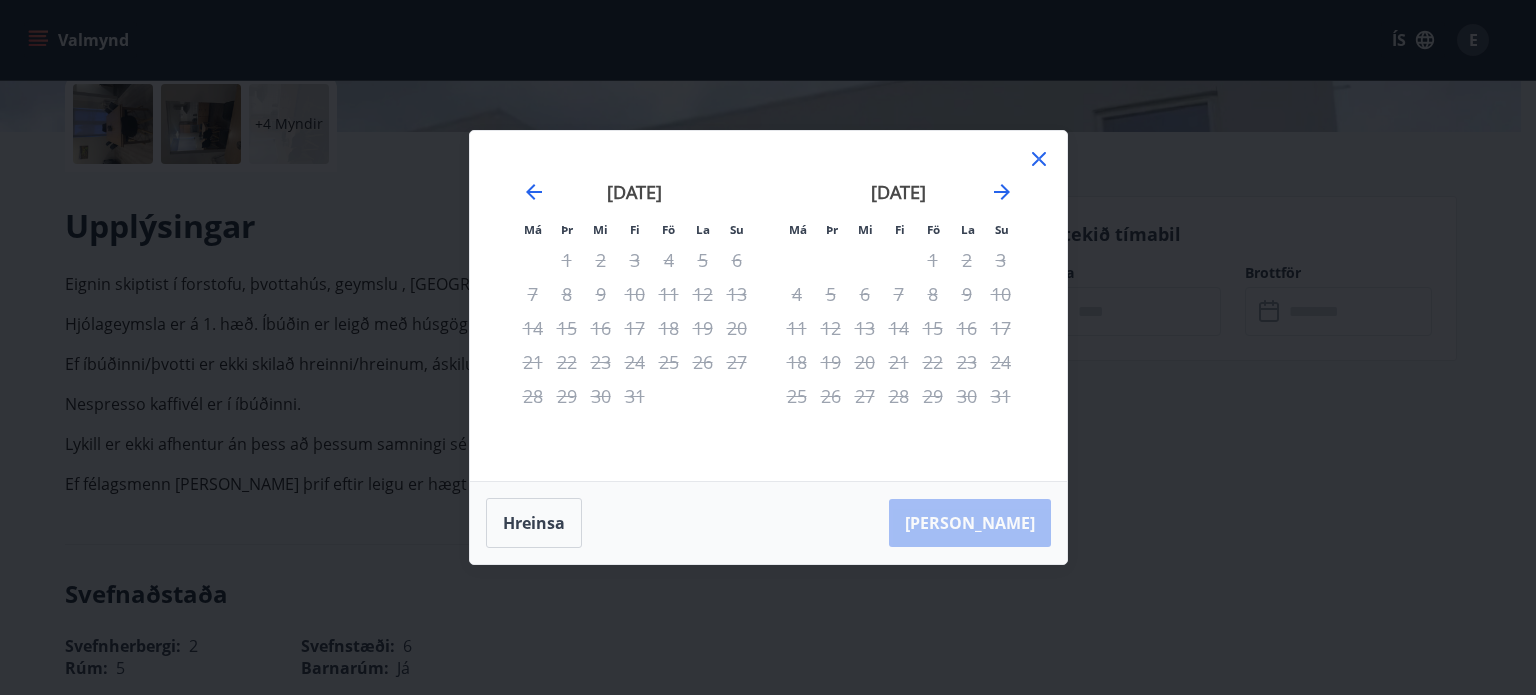 click 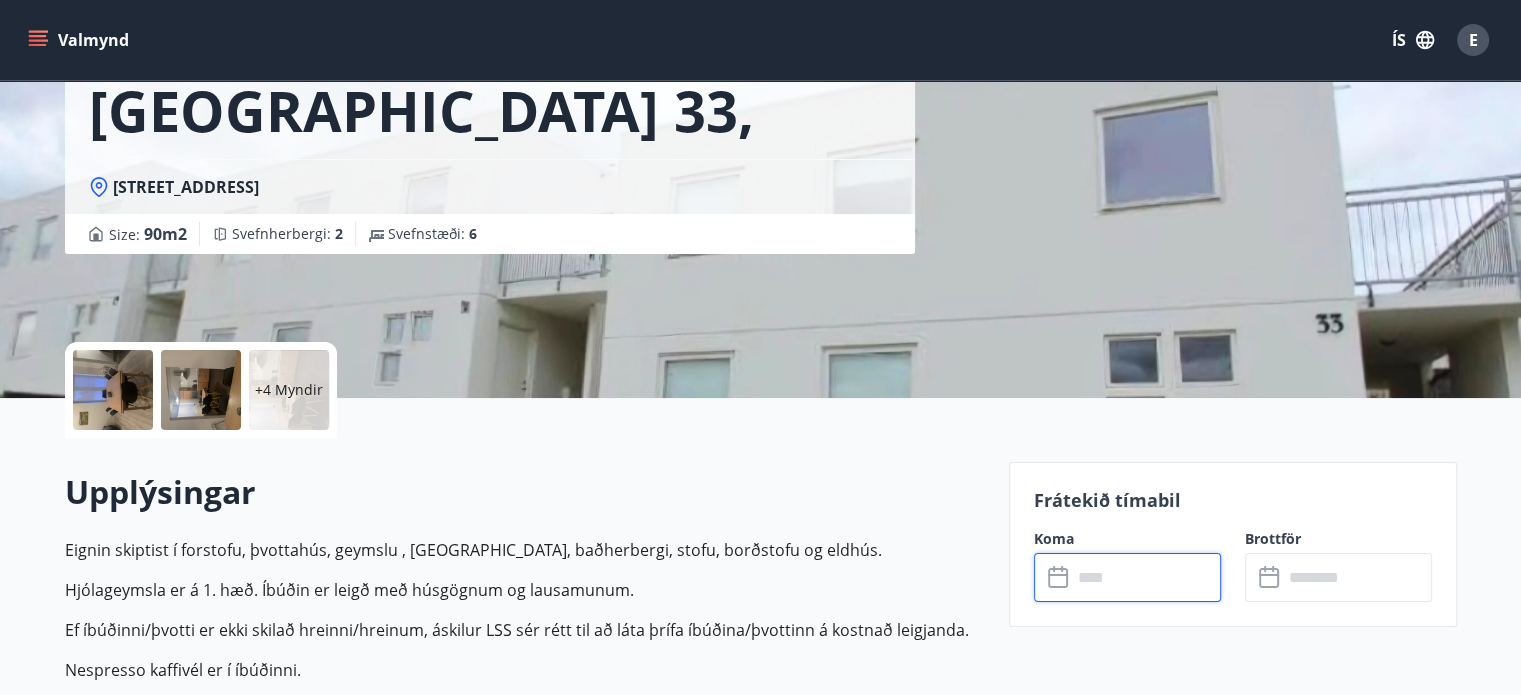 scroll, scrollTop: 0, scrollLeft: 0, axis: both 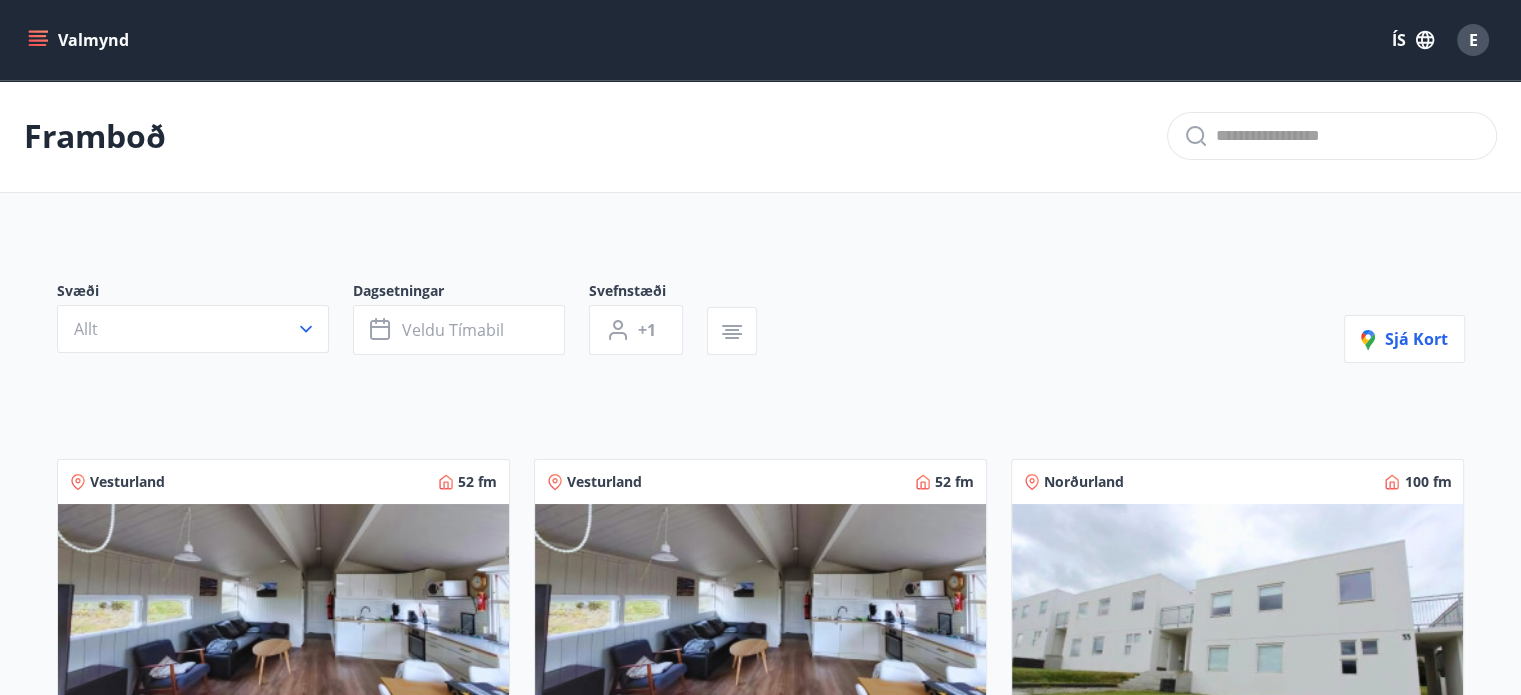 click on "Valmynd" at bounding box center [80, 40] 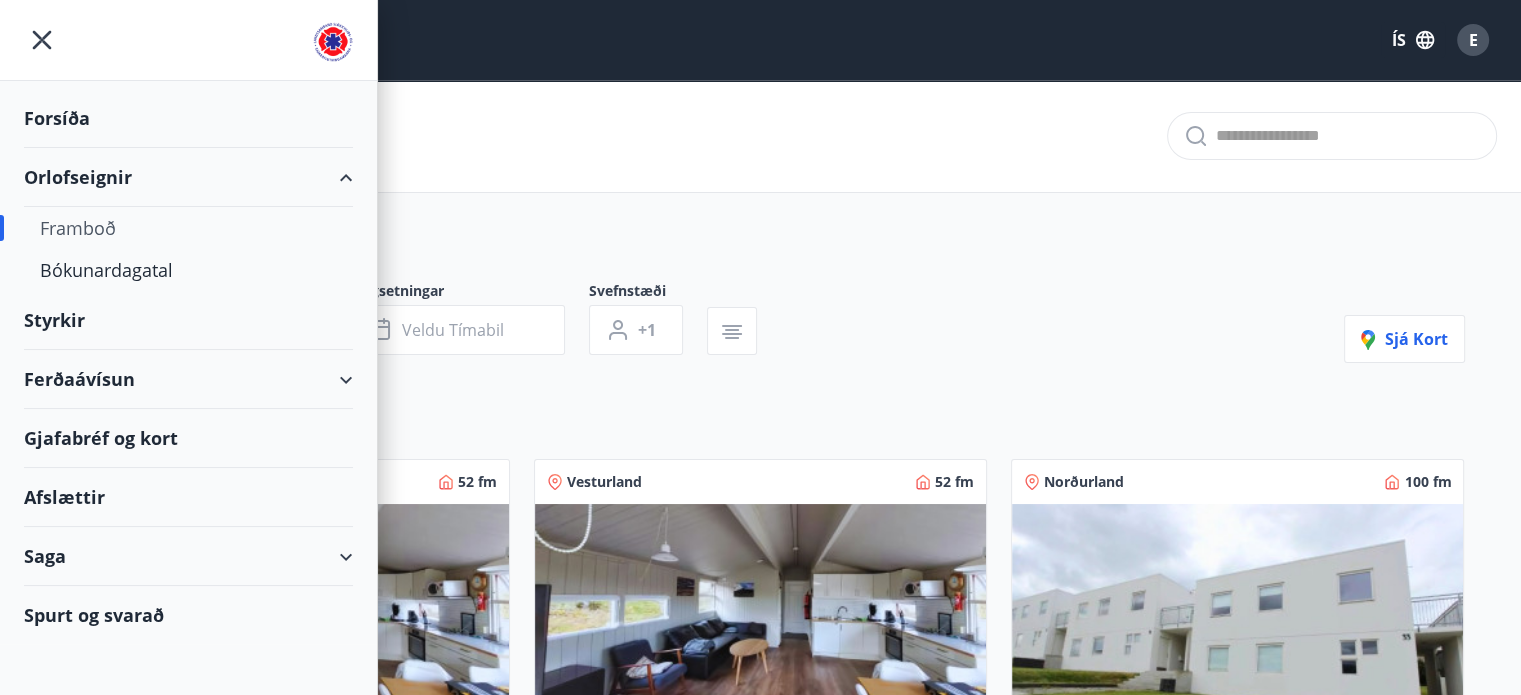 click on "Ferðaávísun" at bounding box center (188, 379) 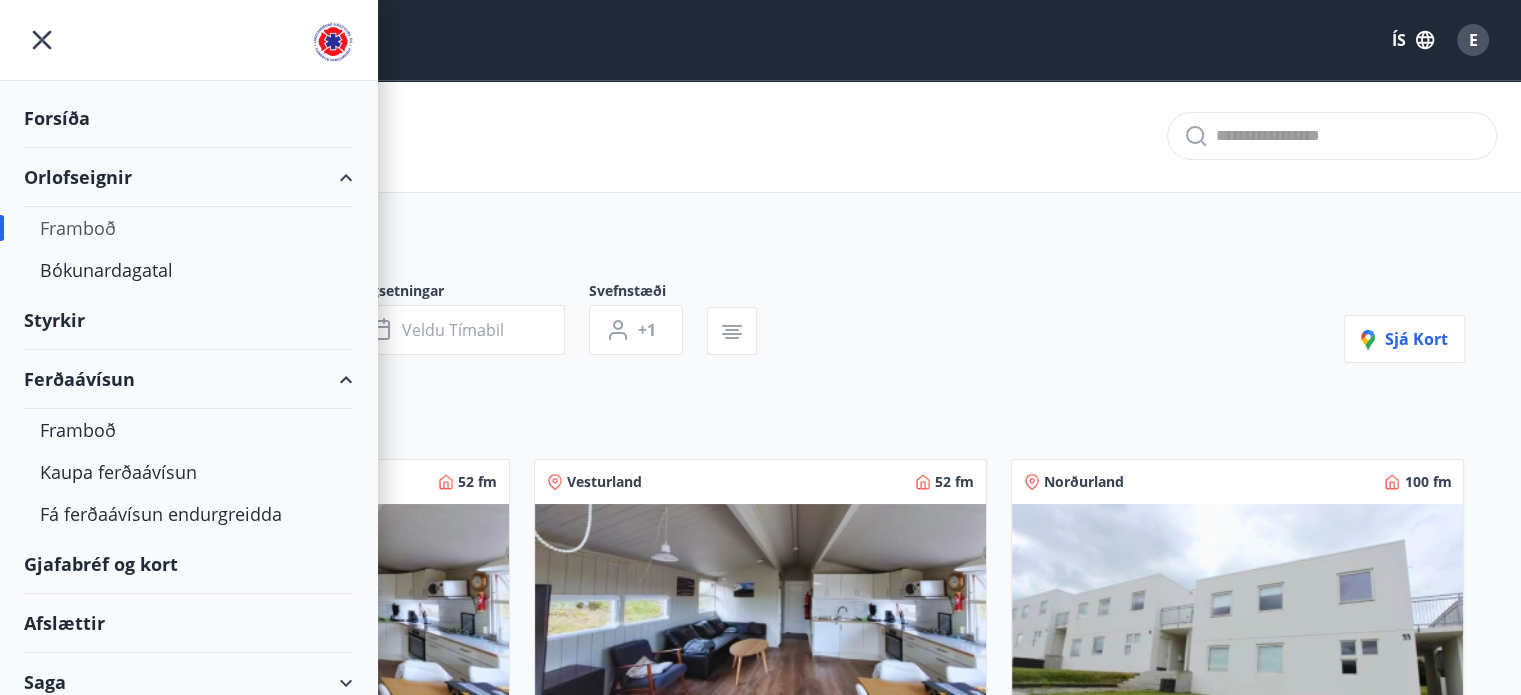 click on "Gjafabréf og kort" at bounding box center [188, 564] 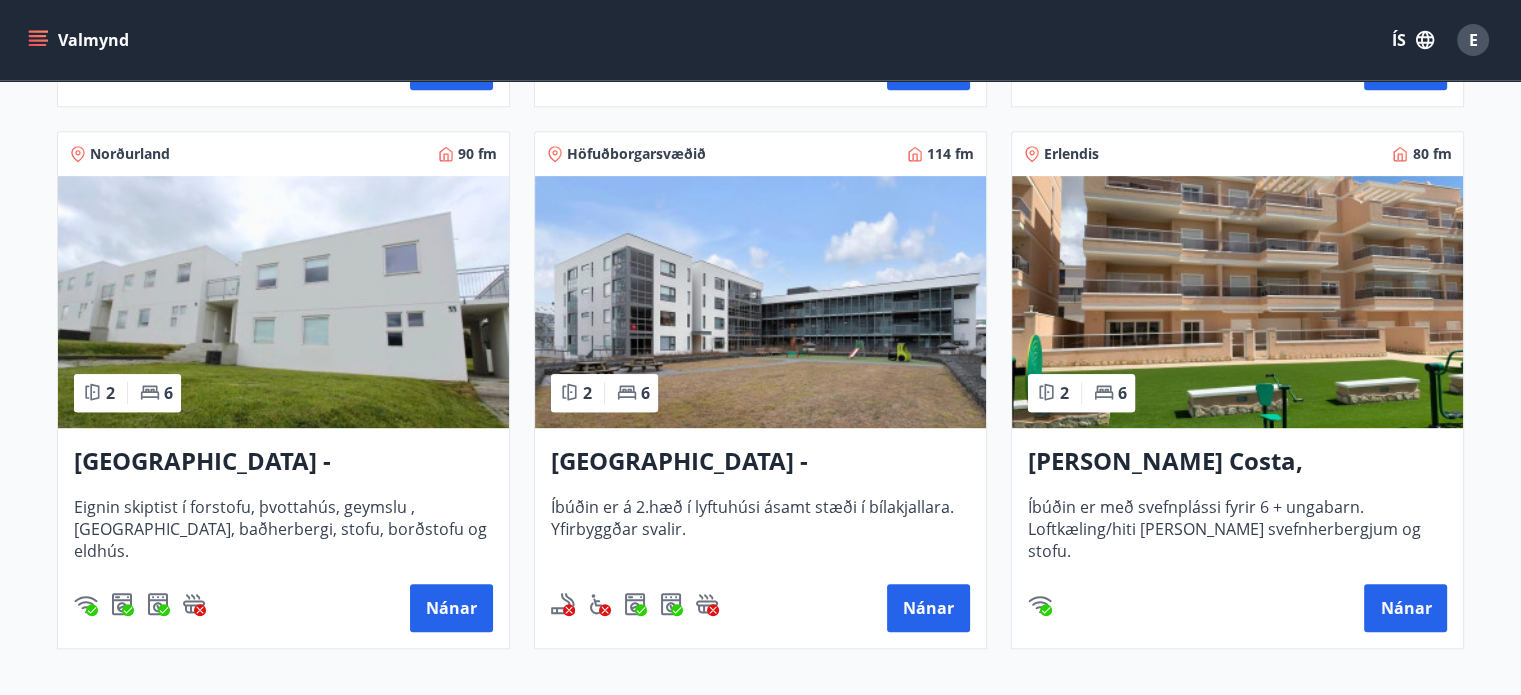 scroll, scrollTop: 875, scrollLeft: 0, axis: vertical 